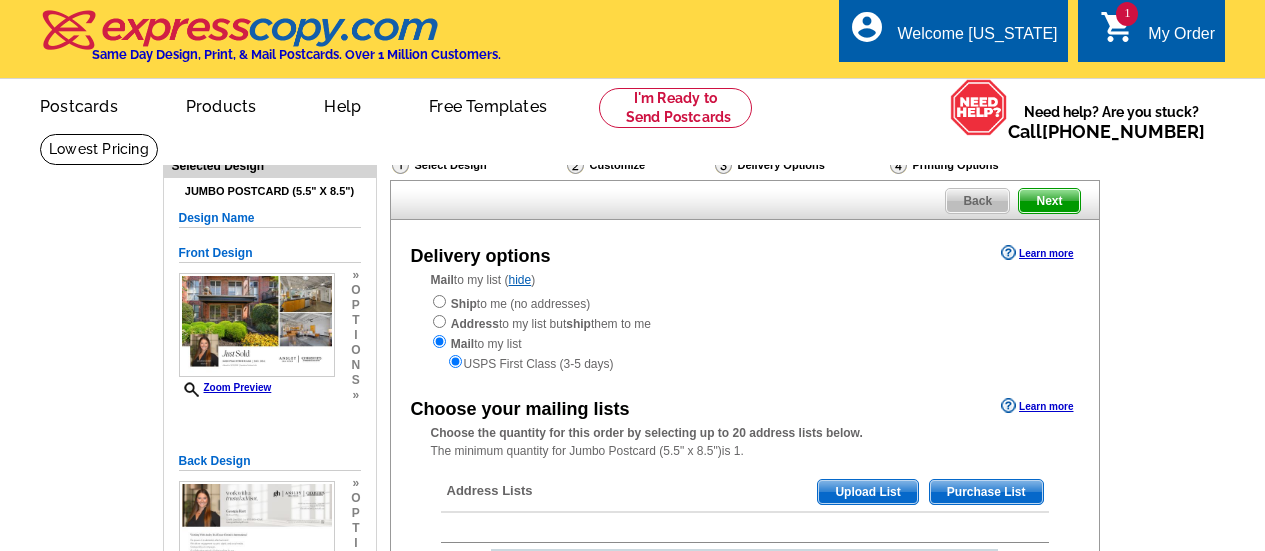 scroll, scrollTop: 0, scrollLeft: 0, axis: both 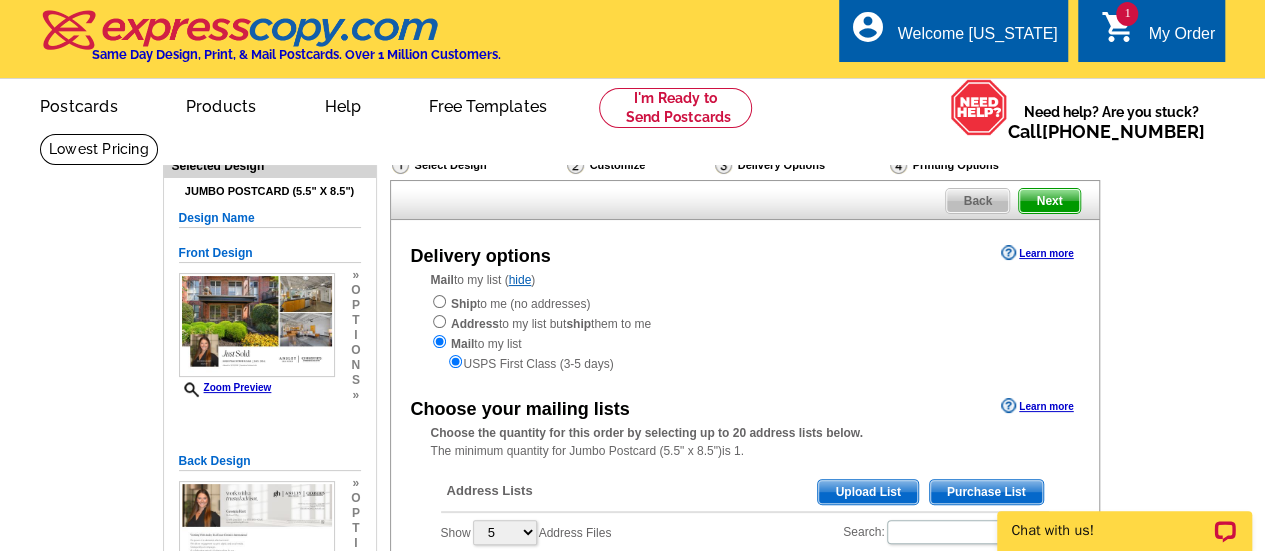 click on "My Order" at bounding box center [1181, 39] 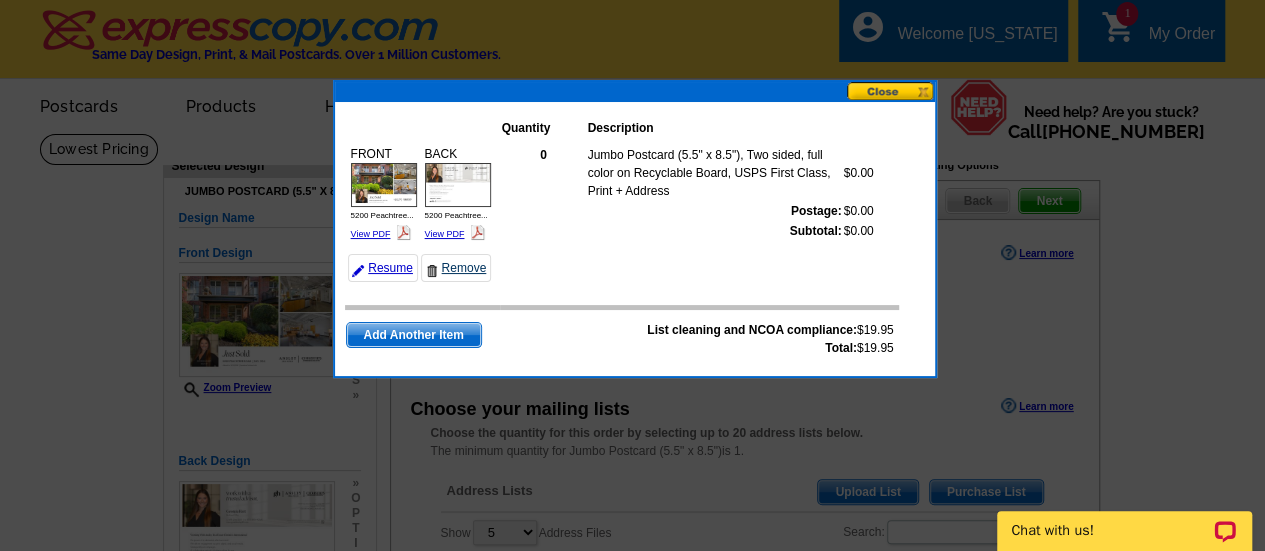 click on "Remove" at bounding box center [456, 268] 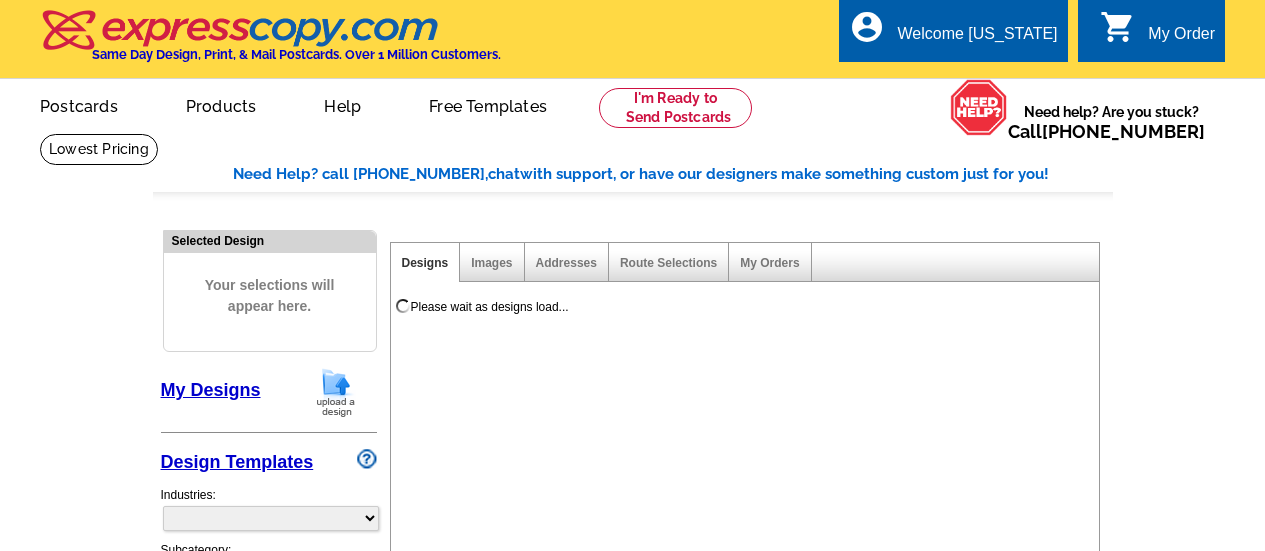 scroll, scrollTop: 0, scrollLeft: 0, axis: both 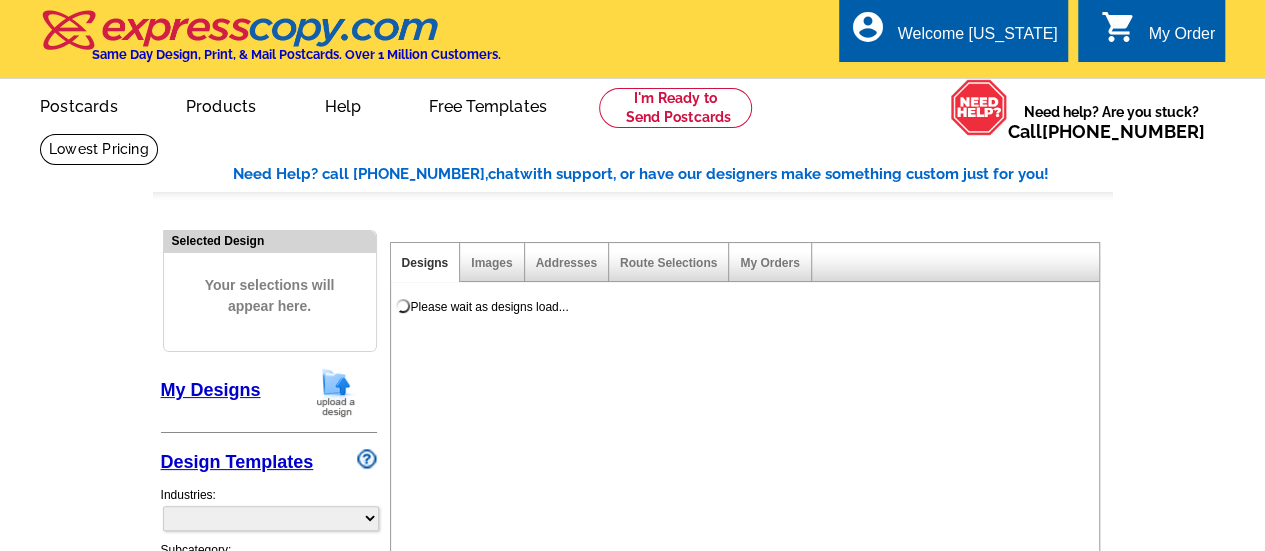 select on "785" 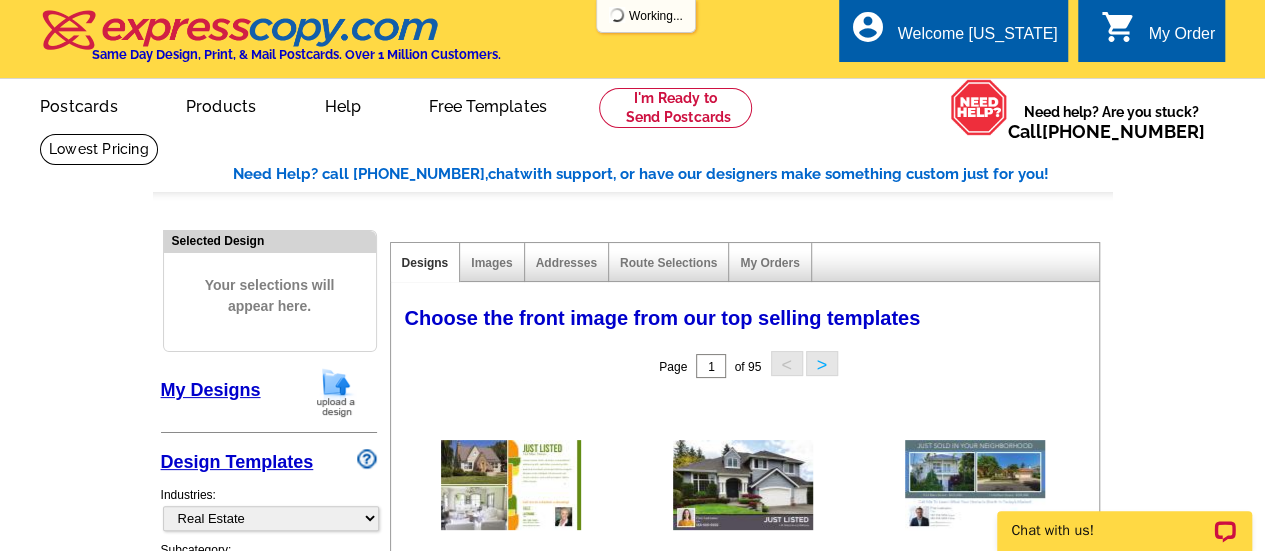 scroll, scrollTop: 0, scrollLeft: 0, axis: both 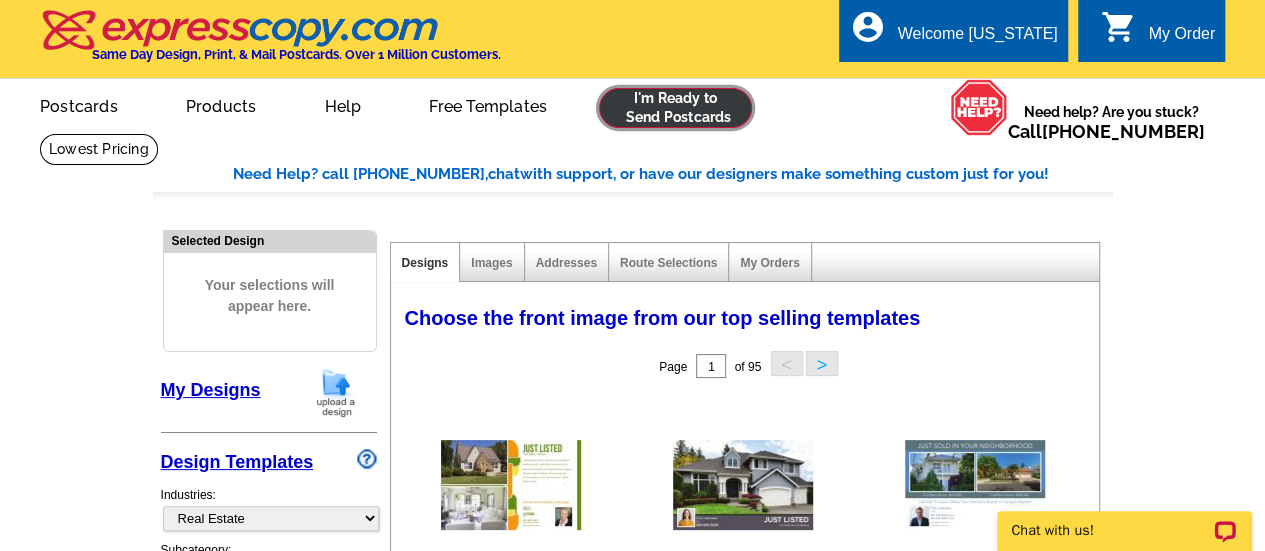 click at bounding box center [675, 108] 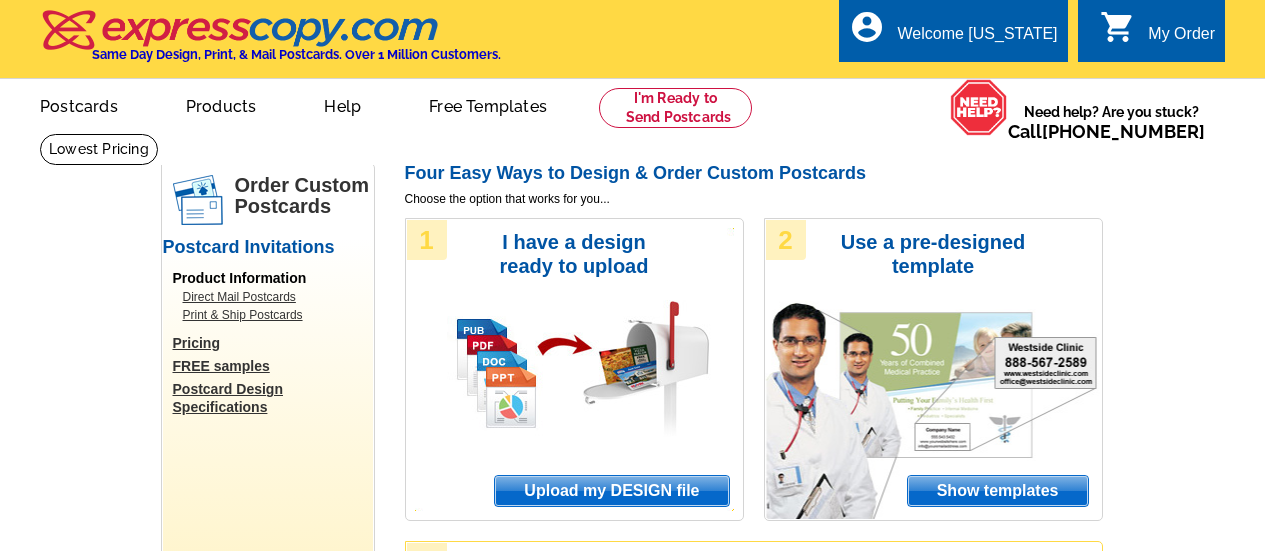 scroll, scrollTop: 0, scrollLeft: 0, axis: both 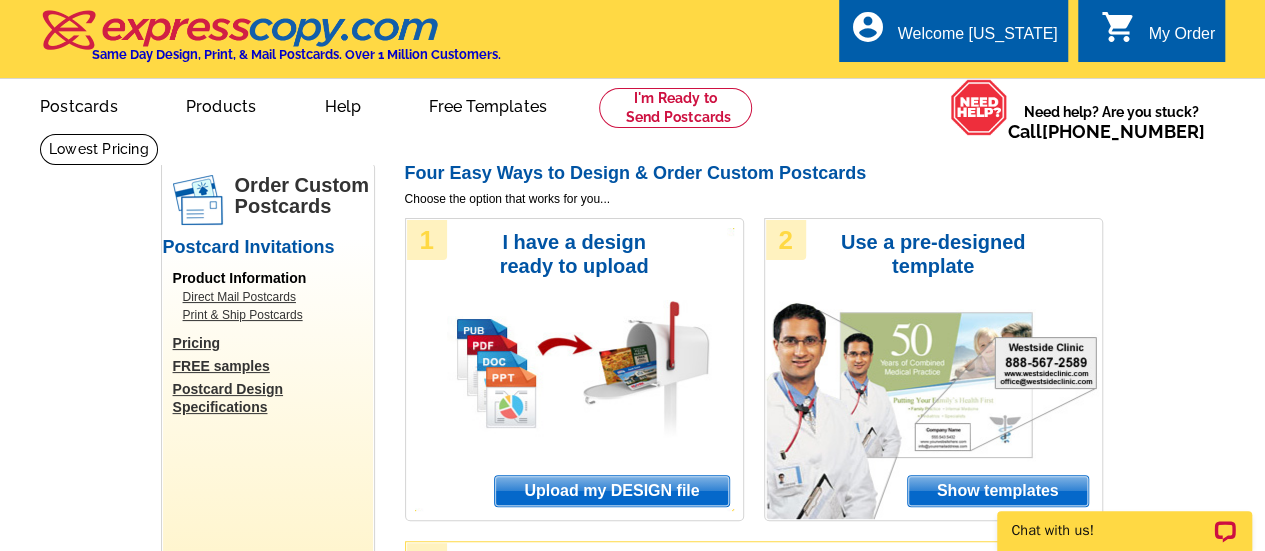 click on "Upload my DESIGN file" at bounding box center (611, 491) 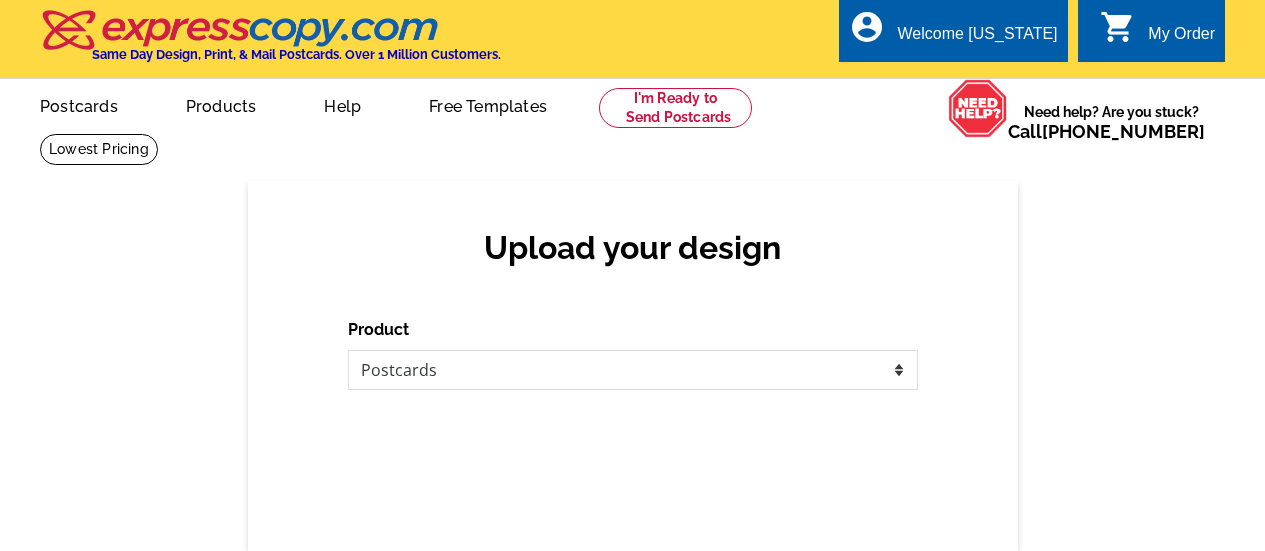 scroll, scrollTop: 0, scrollLeft: 0, axis: both 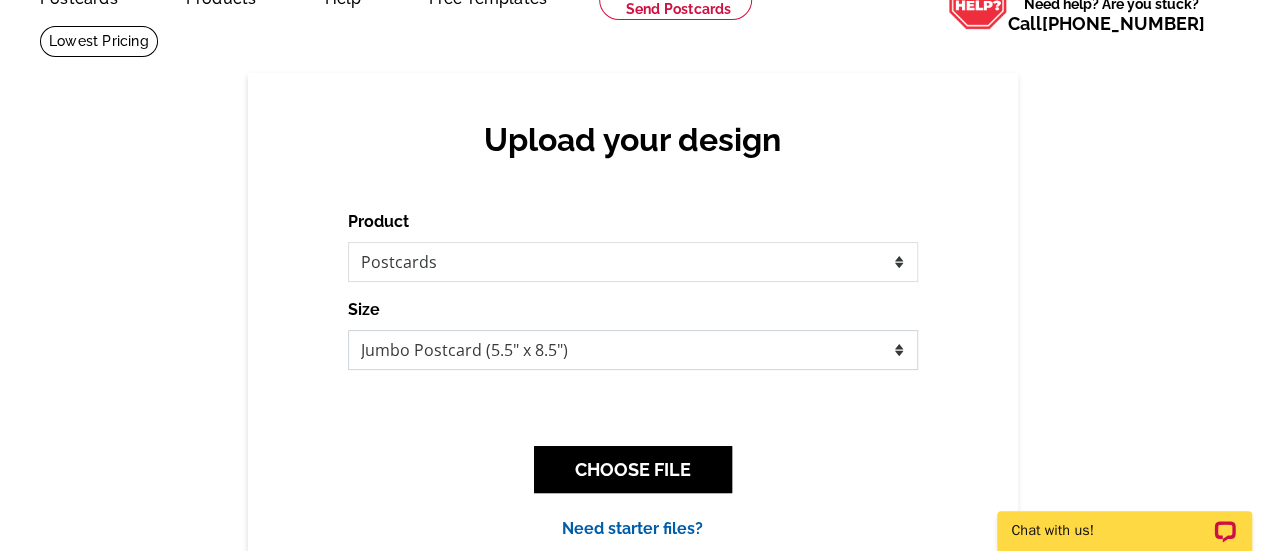 click on "Jumbo Postcard (5.5" x 8.5") Regular Postcard (4.25" x 5.6") Panoramic Postcard (5.75" x 11.25") Giant Postcard (8.5" x 11") EDDM Postcard (6.125" x 8.25")" at bounding box center [633, 350] 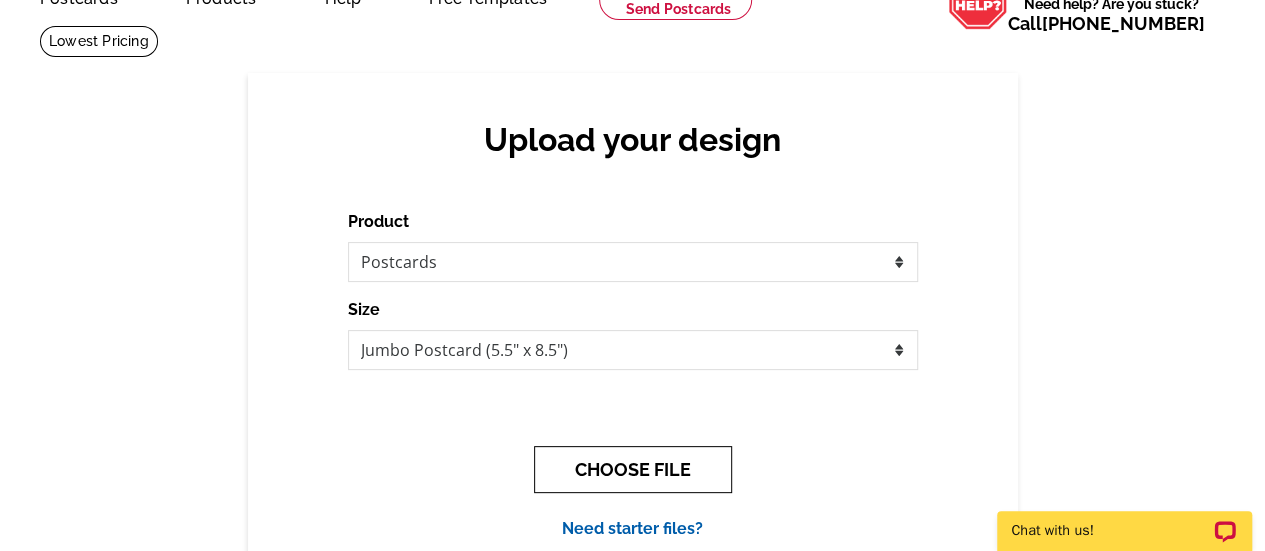 click on "CHOOSE FILE" at bounding box center (633, 469) 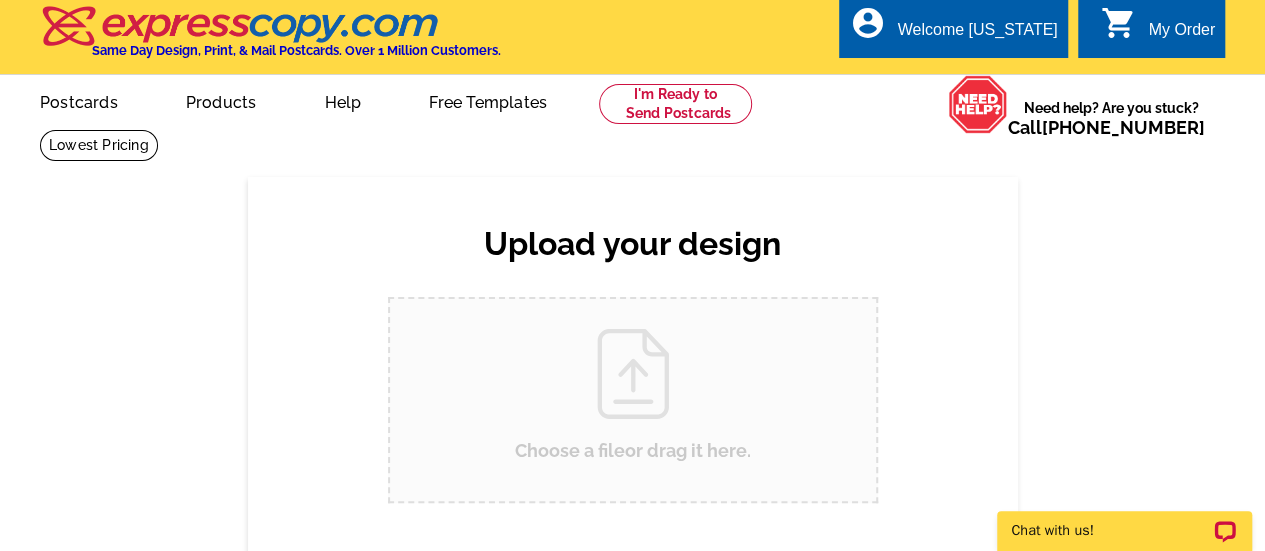 scroll, scrollTop: 0, scrollLeft: 0, axis: both 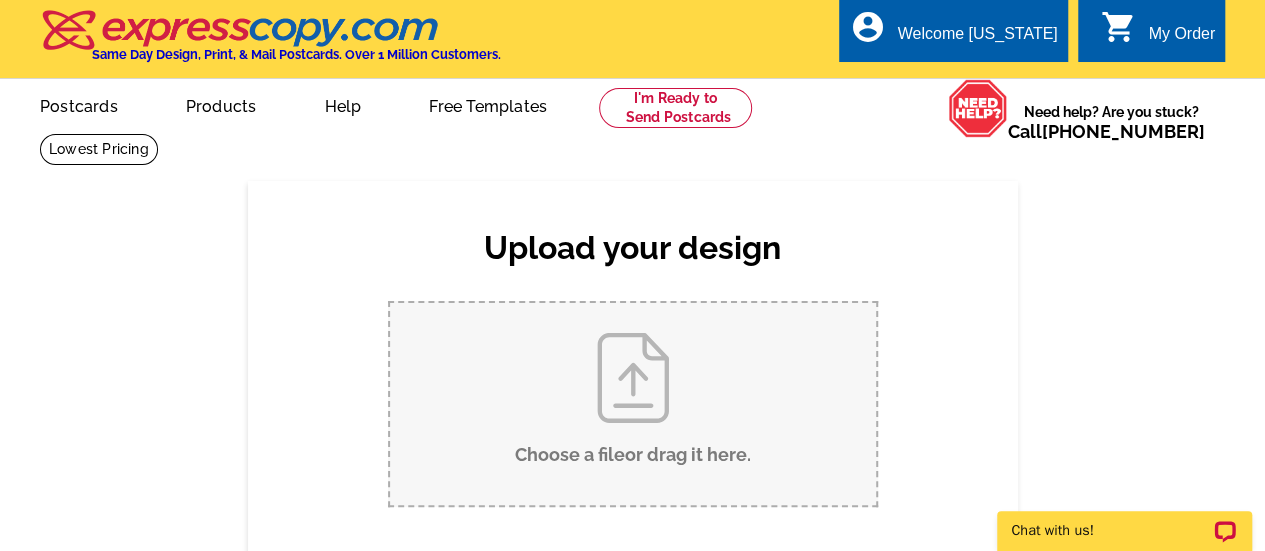 click on "Choose a file  or drag it here ." at bounding box center (633, 404) 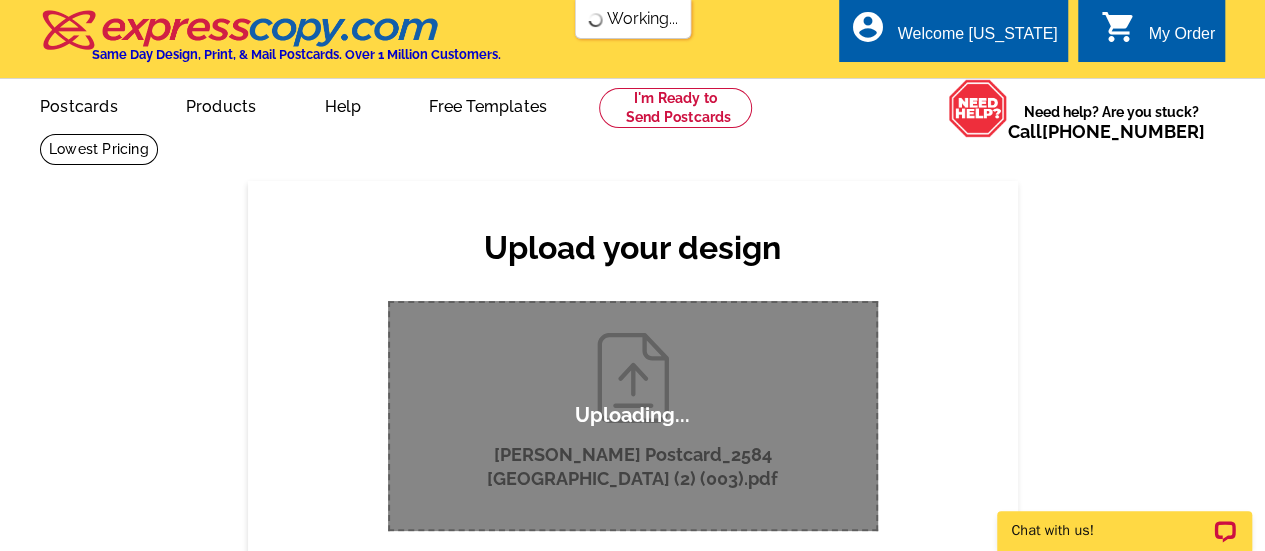 scroll, scrollTop: 0, scrollLeft: 0, axis: both 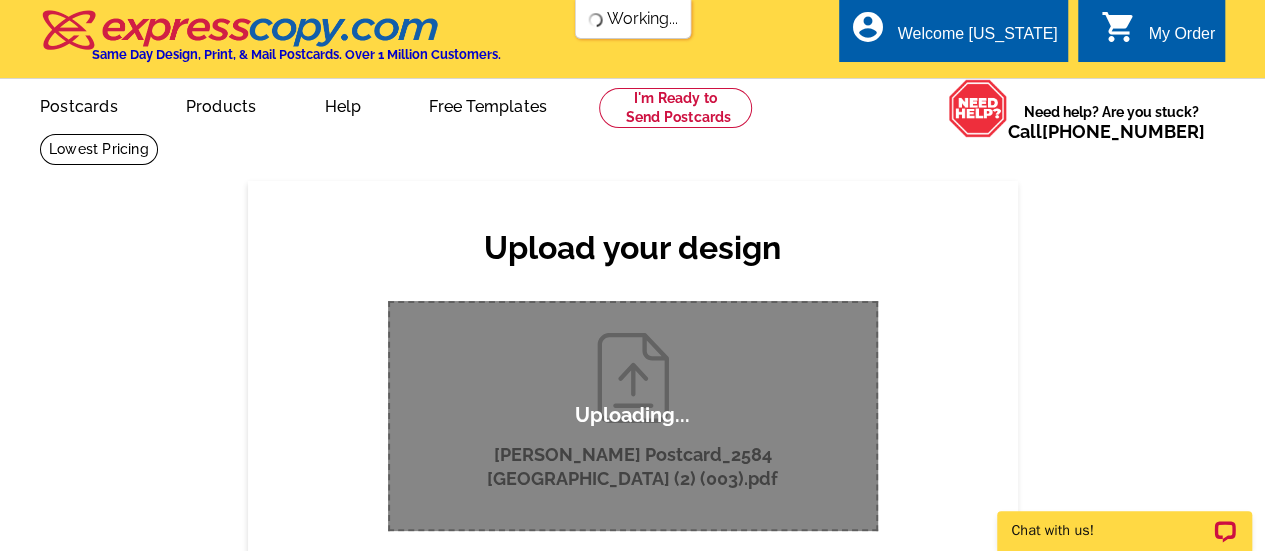 type 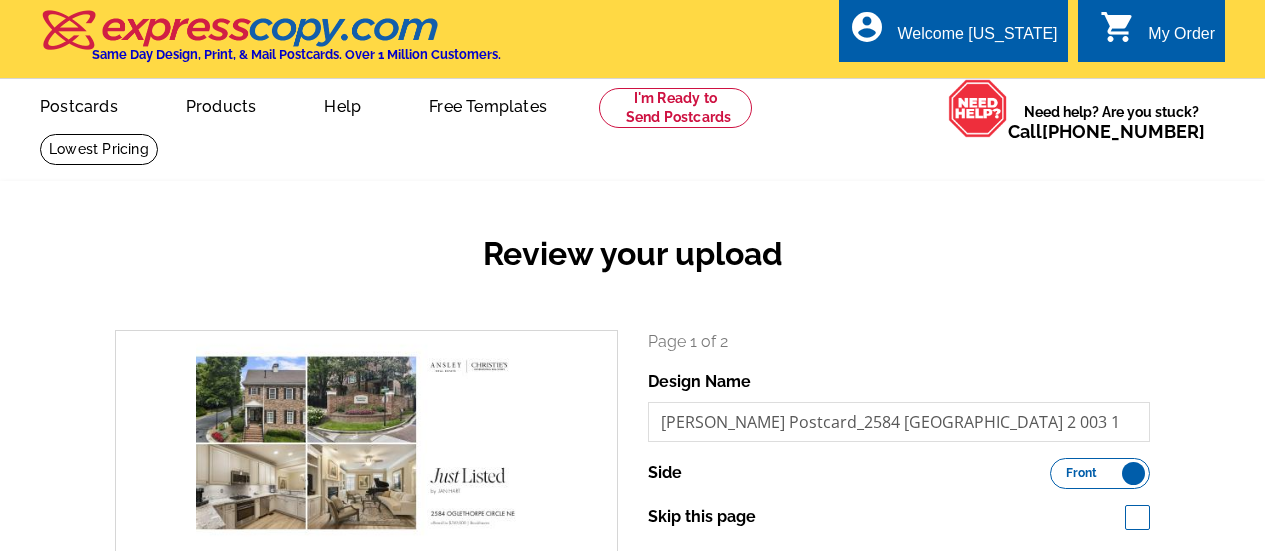 scroll, scrollTop: 0, scrollLeft: 0, axis: both 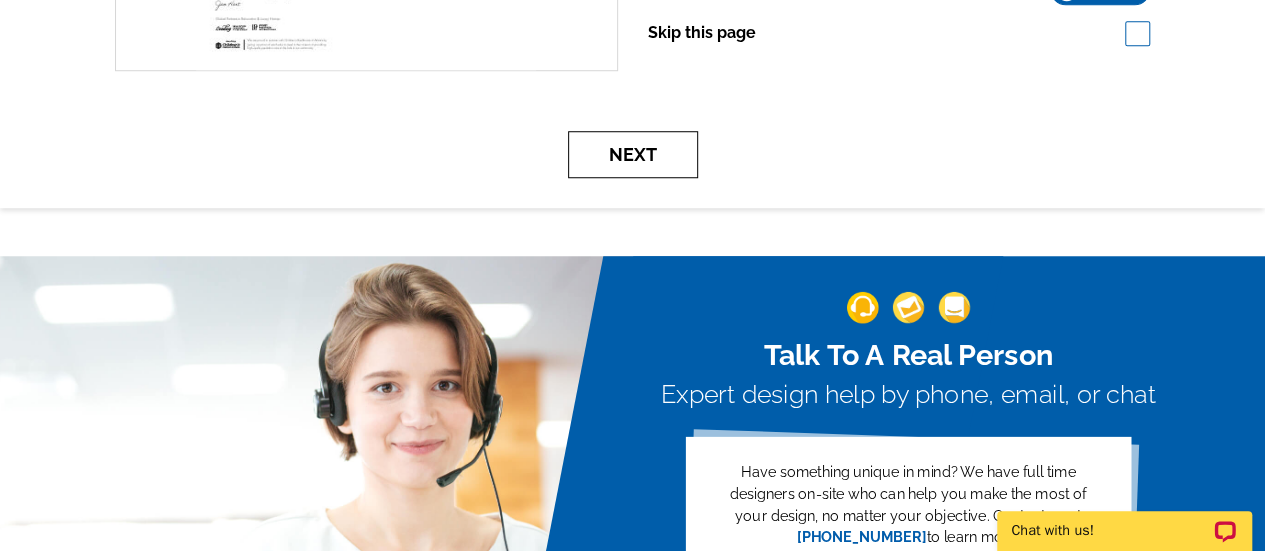 click on "Next" at bounding box center (633, 154) 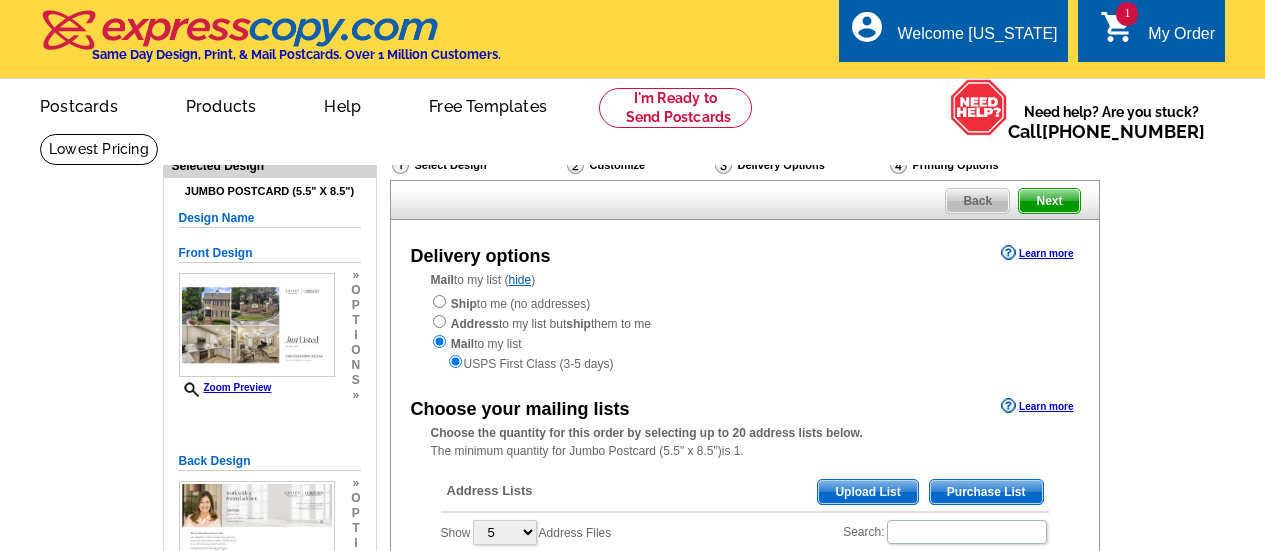 scroll, scrollTop: 0, scrollLeft: 0, axis: both 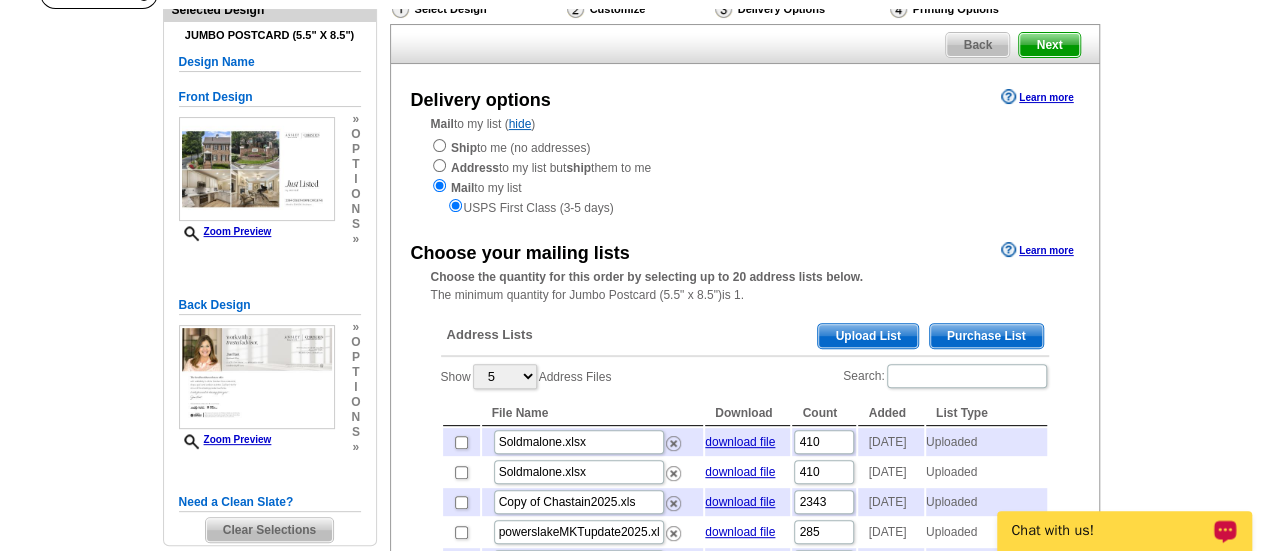 click on "Upload List" at bounding box center (867, 336) 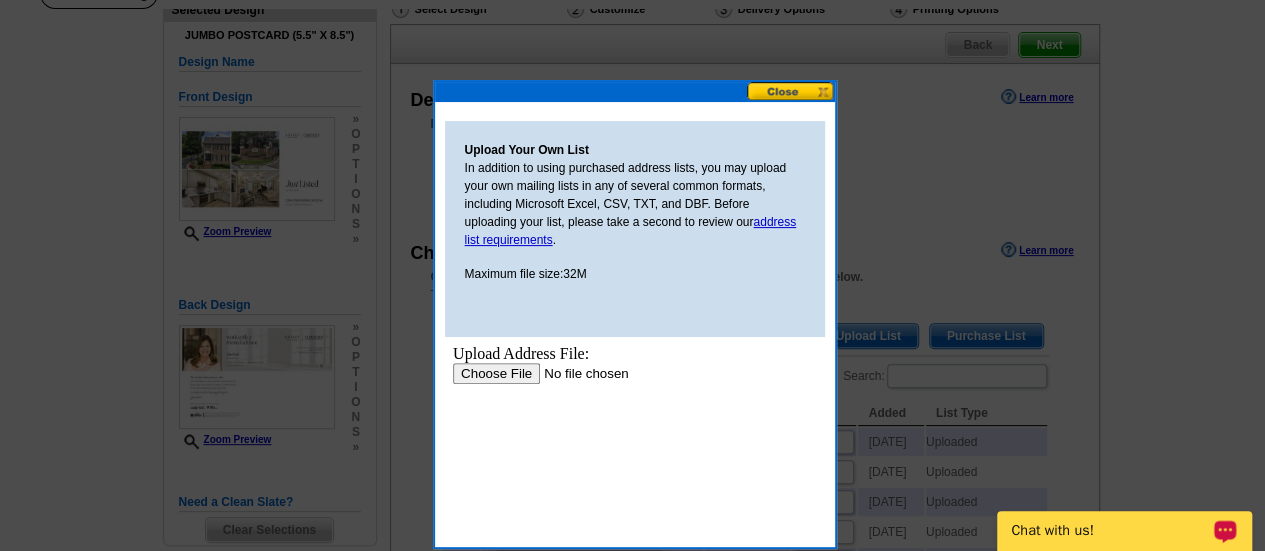 scroll, scrollTop: 0, scrollLeft: 0, axis: both 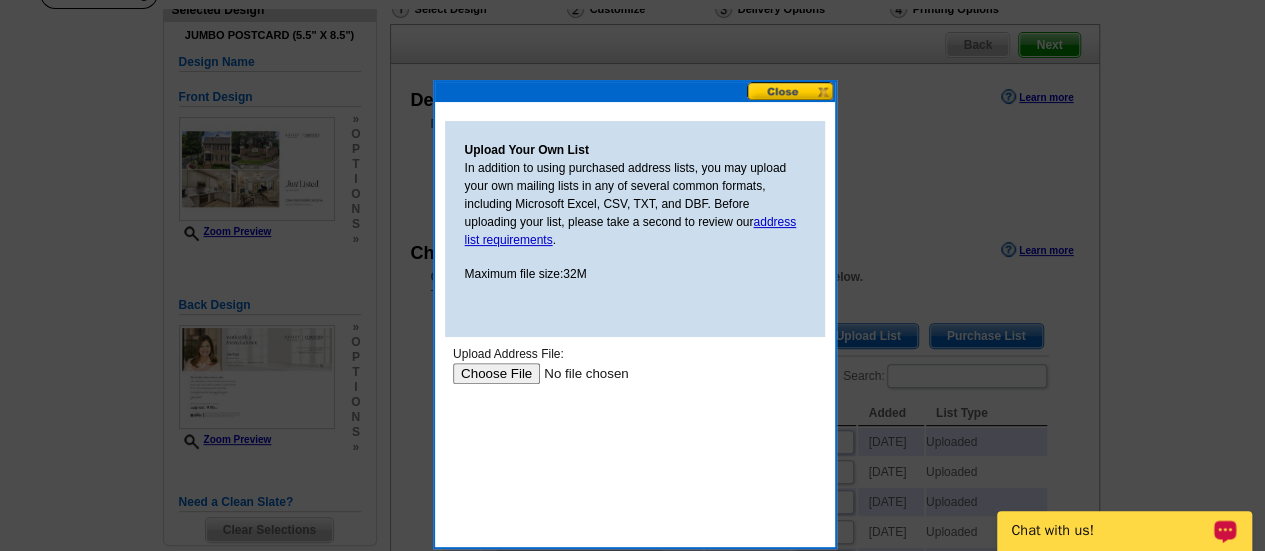 click at bounding box center (578, 373) 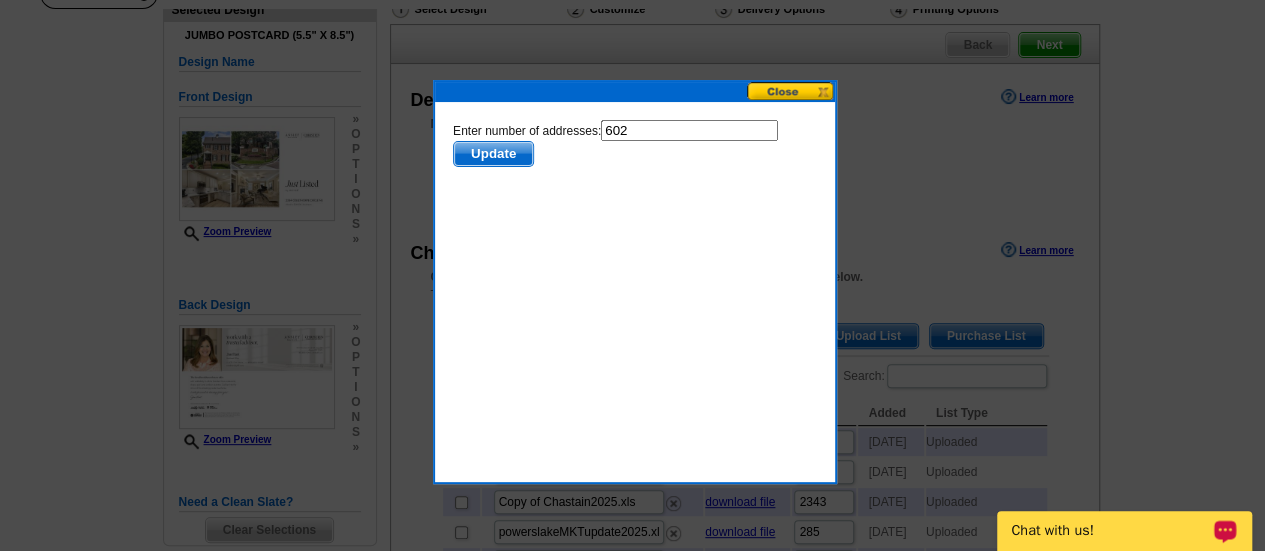 scroll, scrollTop: 0, scrollLeft: 0, axis: both 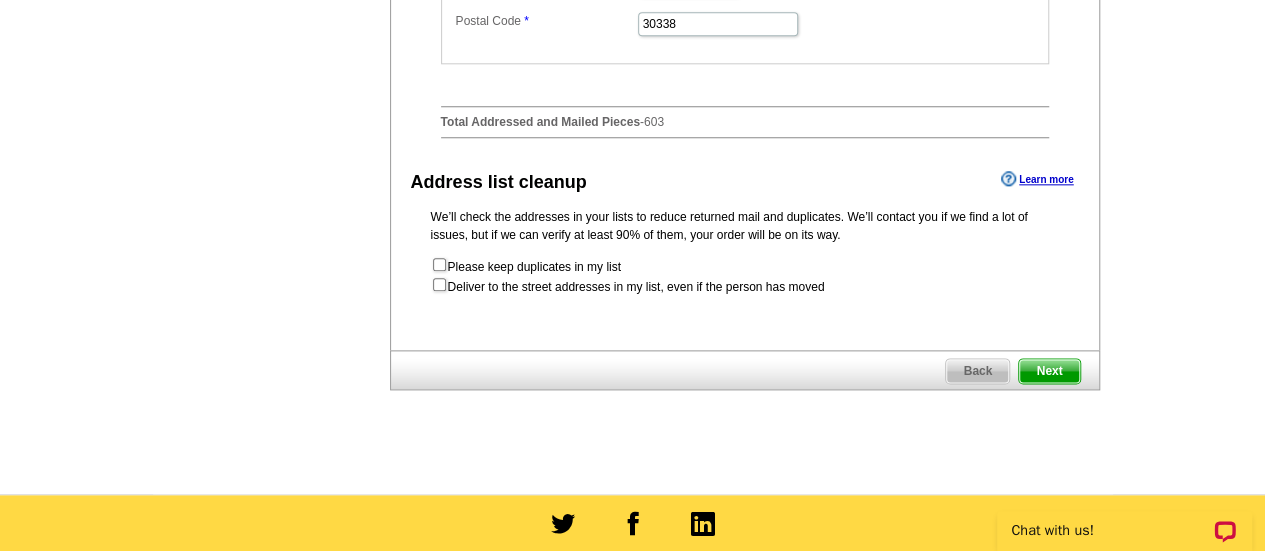 click on "Next" at bounding box center [1049, 371] 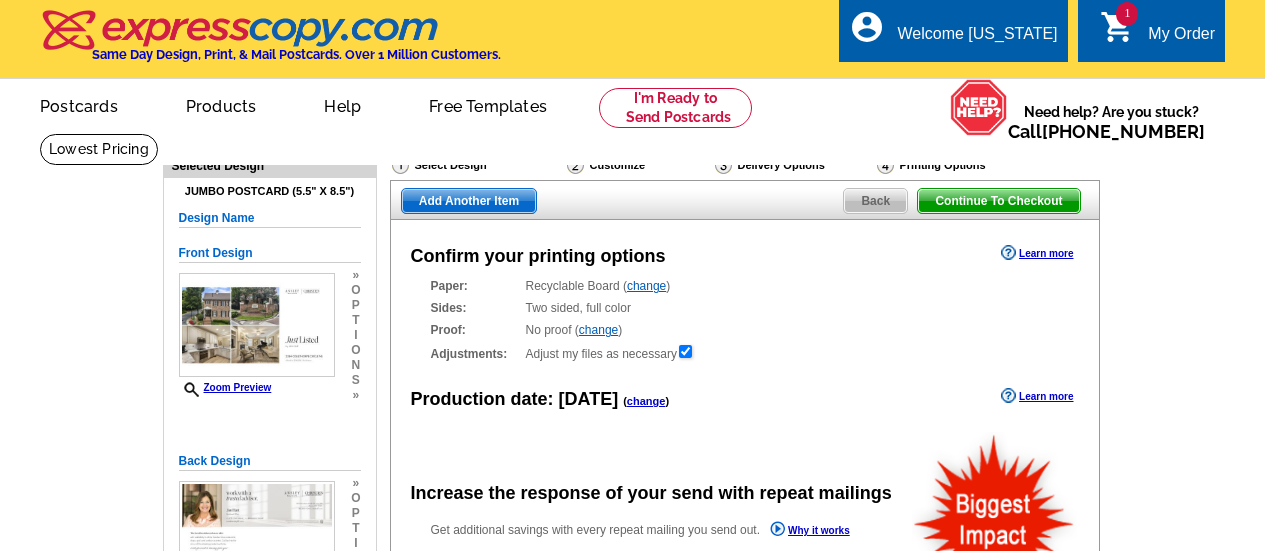 scroll, scrollTop: 0, scrollLeft: 0, axis: both 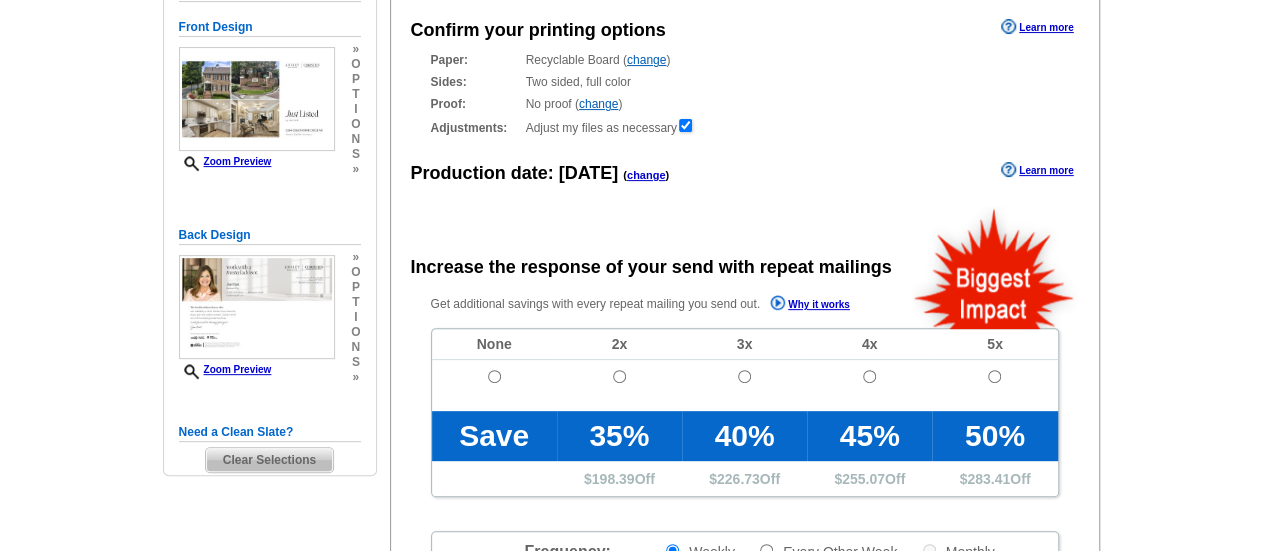 radio on "false" 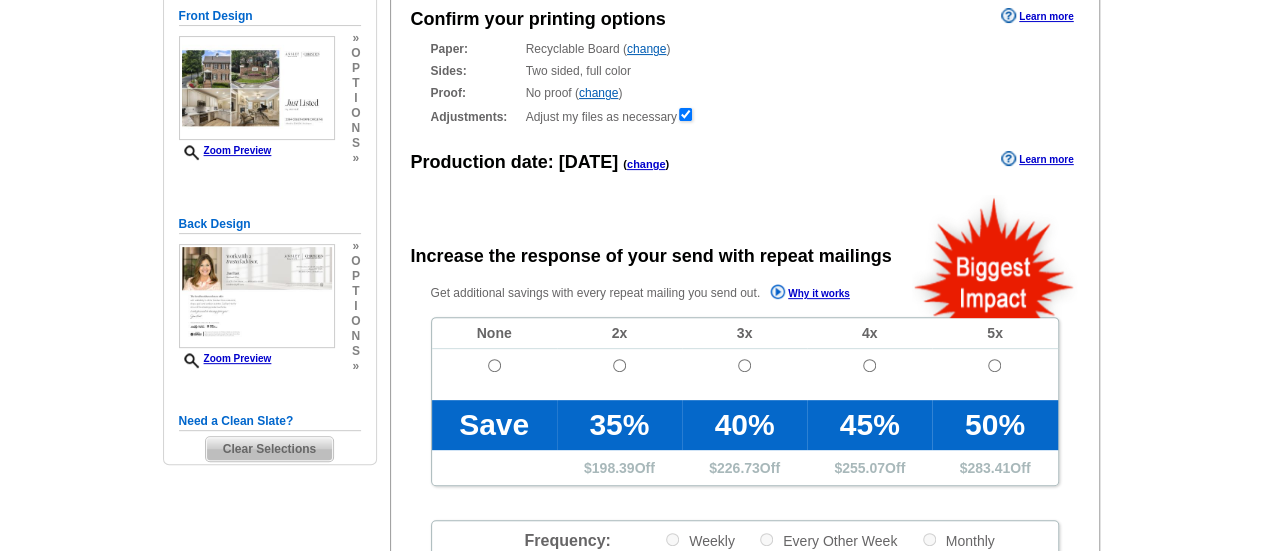scroll, scrollTop: 239, scrollLeft: 0, axis: vertical 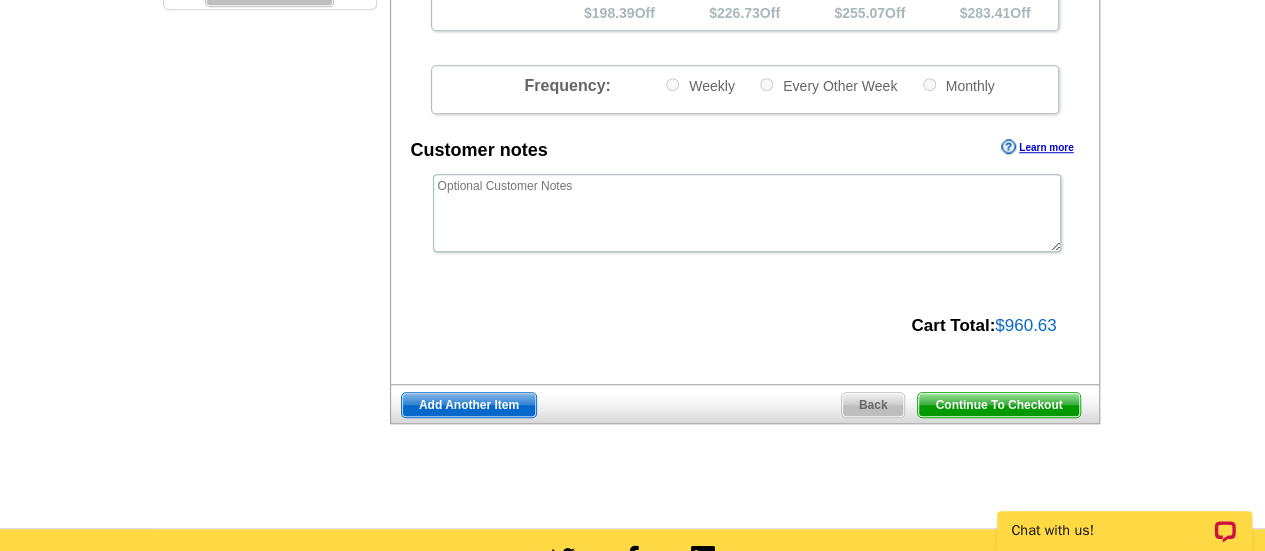 click on "Continue To Checkout" at bounding box center [998, 405] 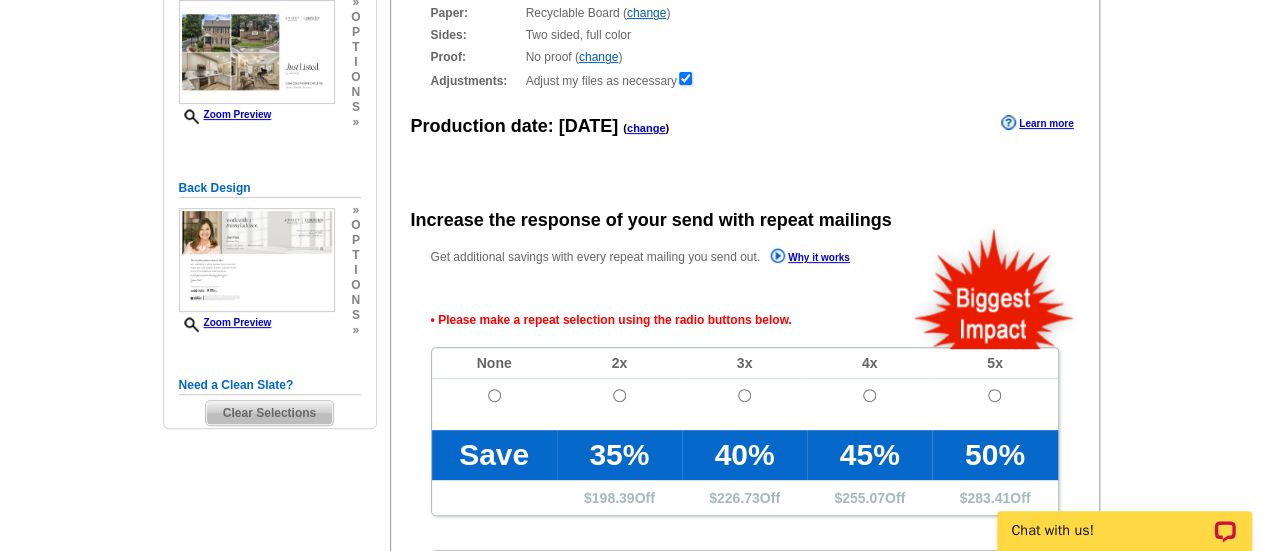 scroll, scrollTop: 259, scrollLeft: 0, axis: vertical 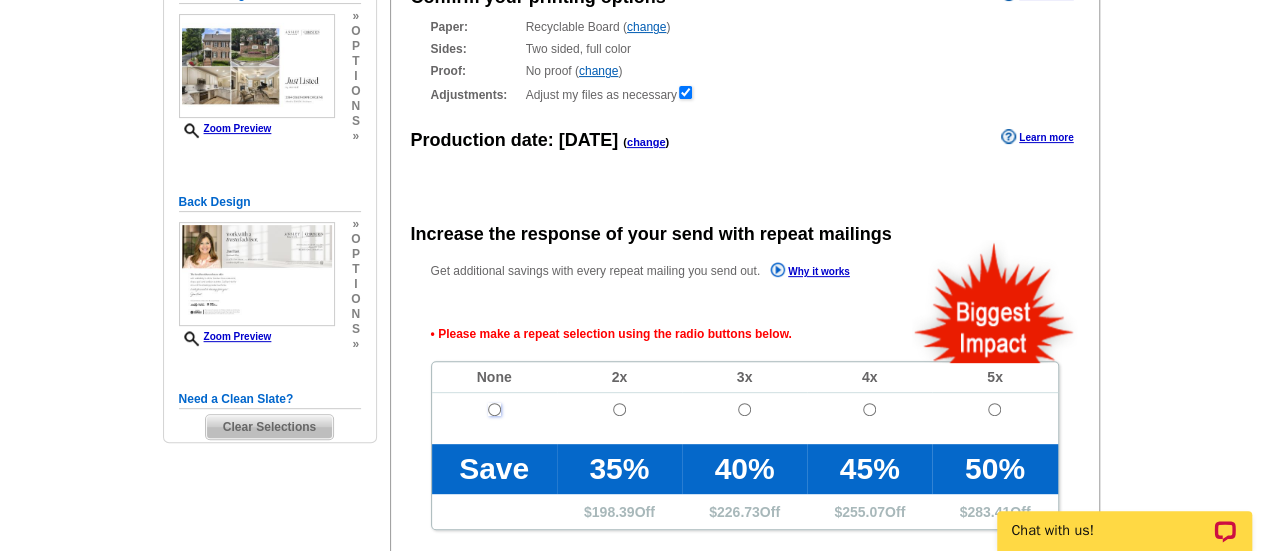 click at bounding box center (494, 409) 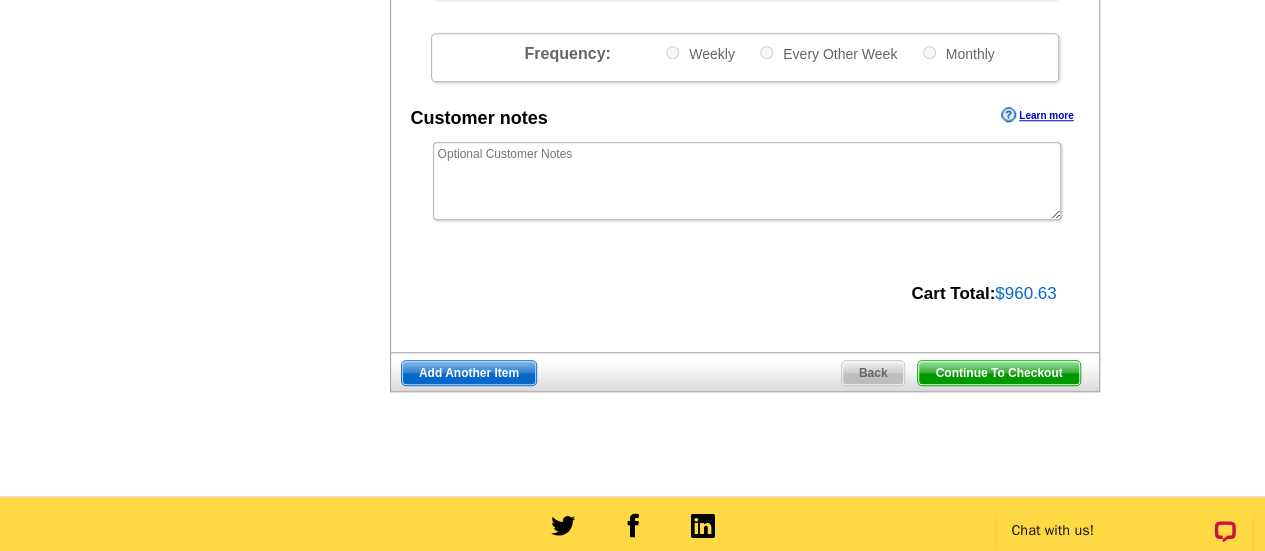 scroll, scrollTop: 798, scrollLeft: 0, axis: vertical 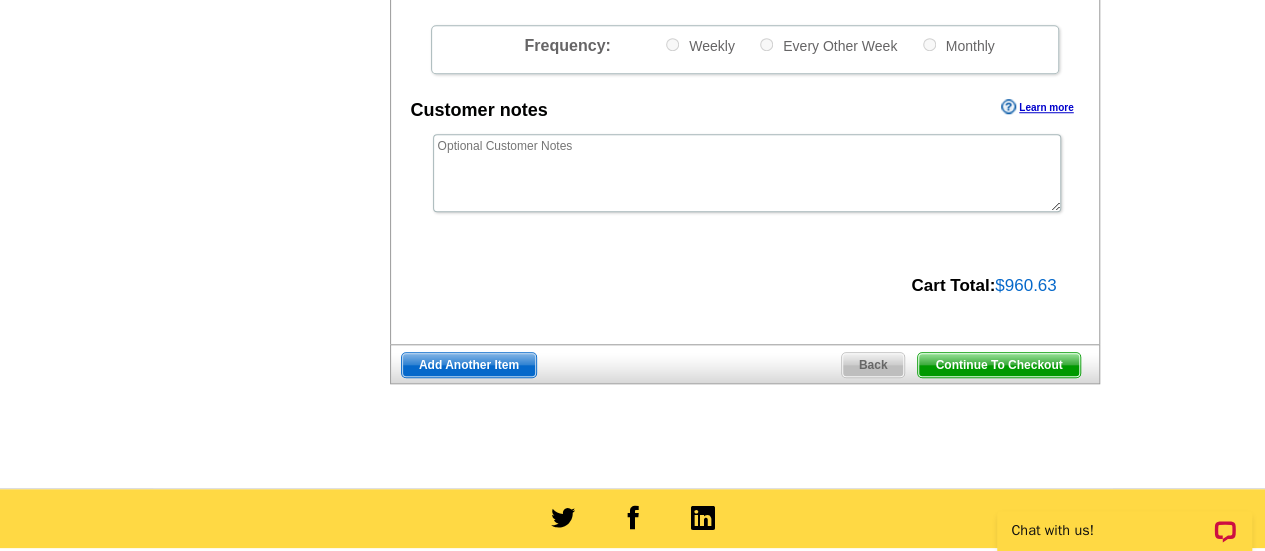click on "Continue To Checkout" at bounding box center (998, 365) 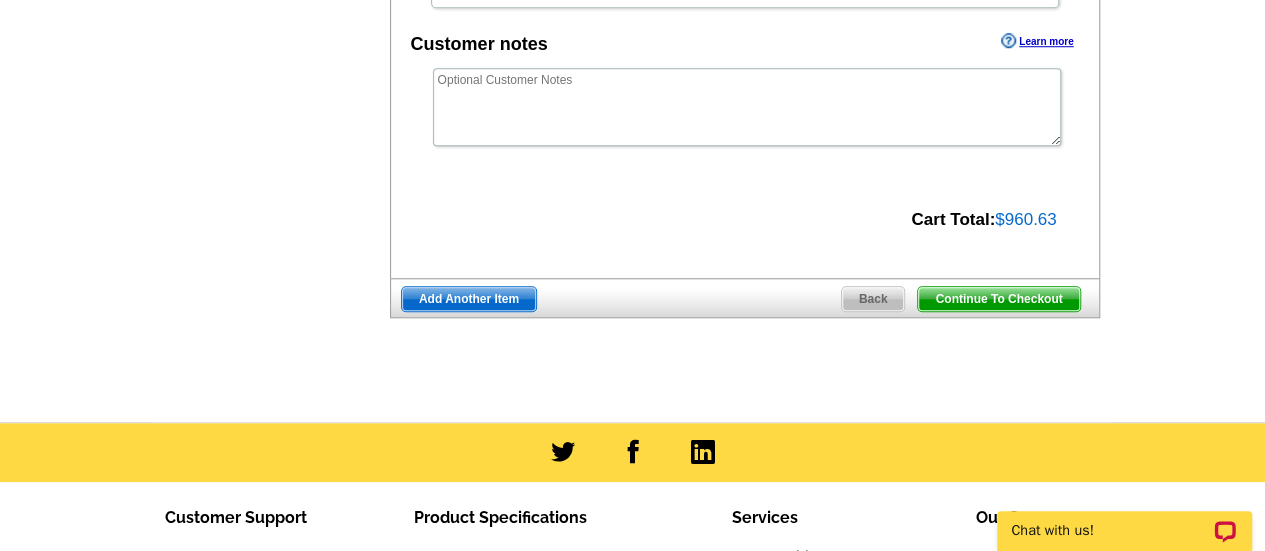 scroll, scrollTop: 732, scrollLeft: 0, axis: vertical 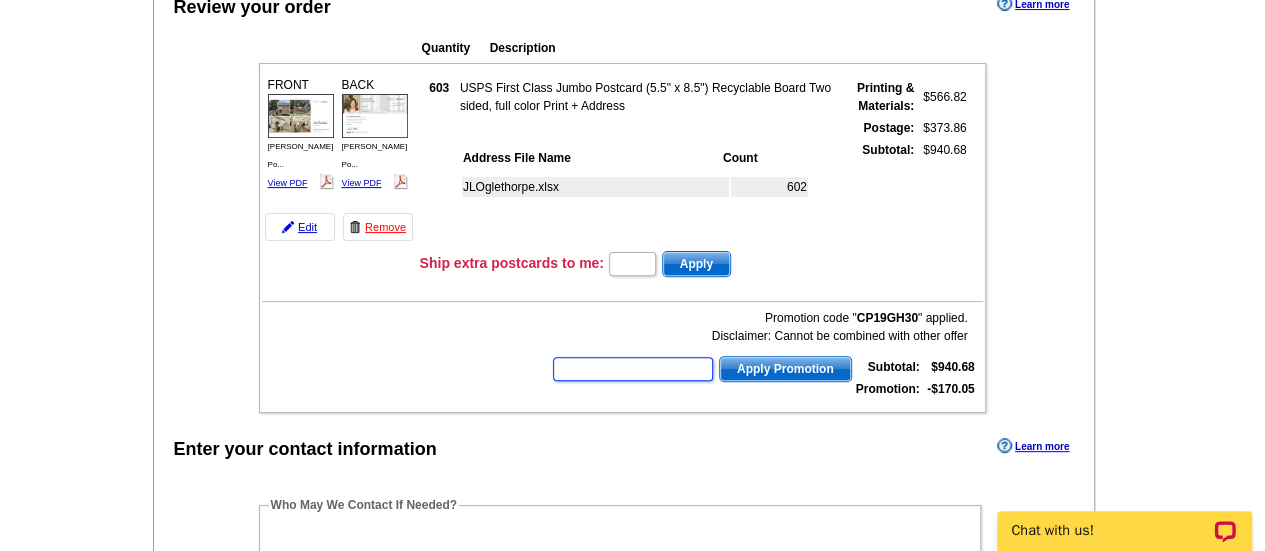 click at bounding box center [633, 369] 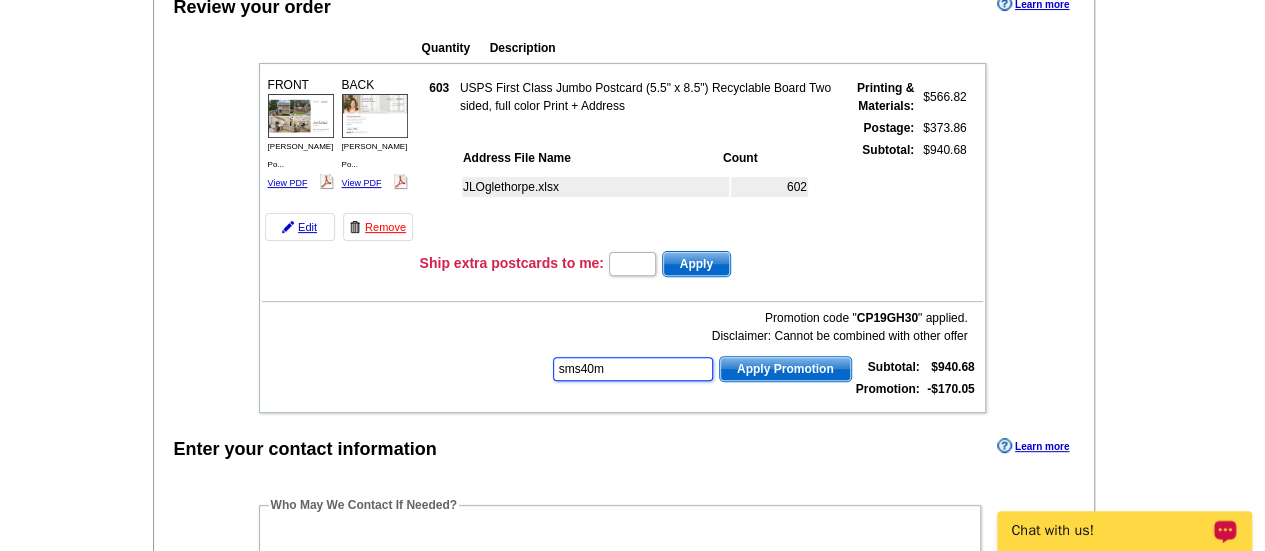 type on "sms40m" 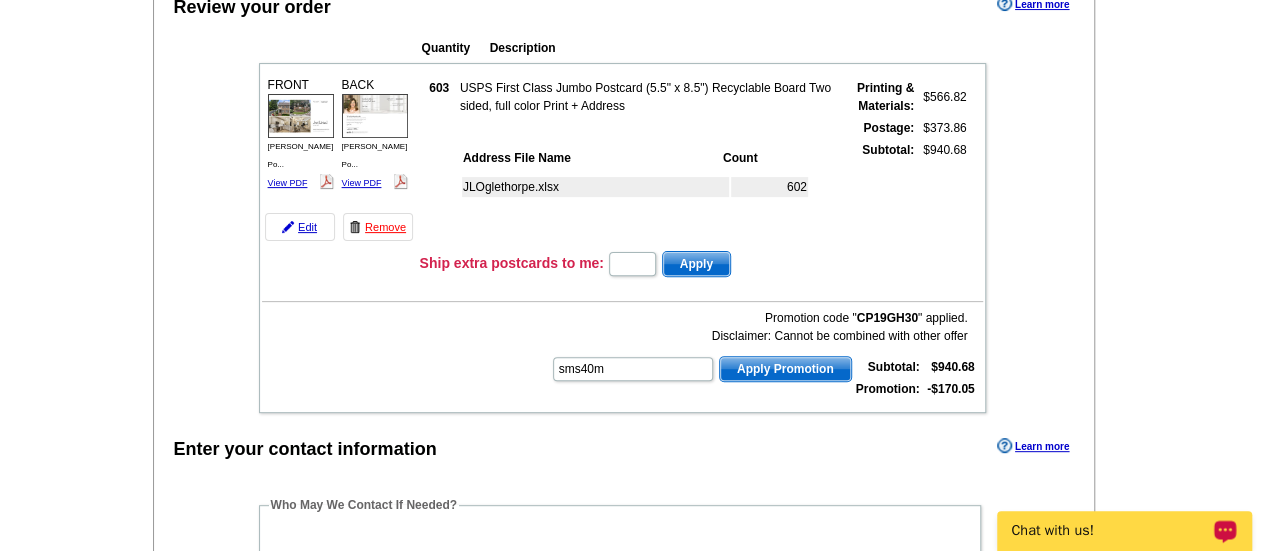 click on "Apply Promotion" at bounding box center (785, 369) 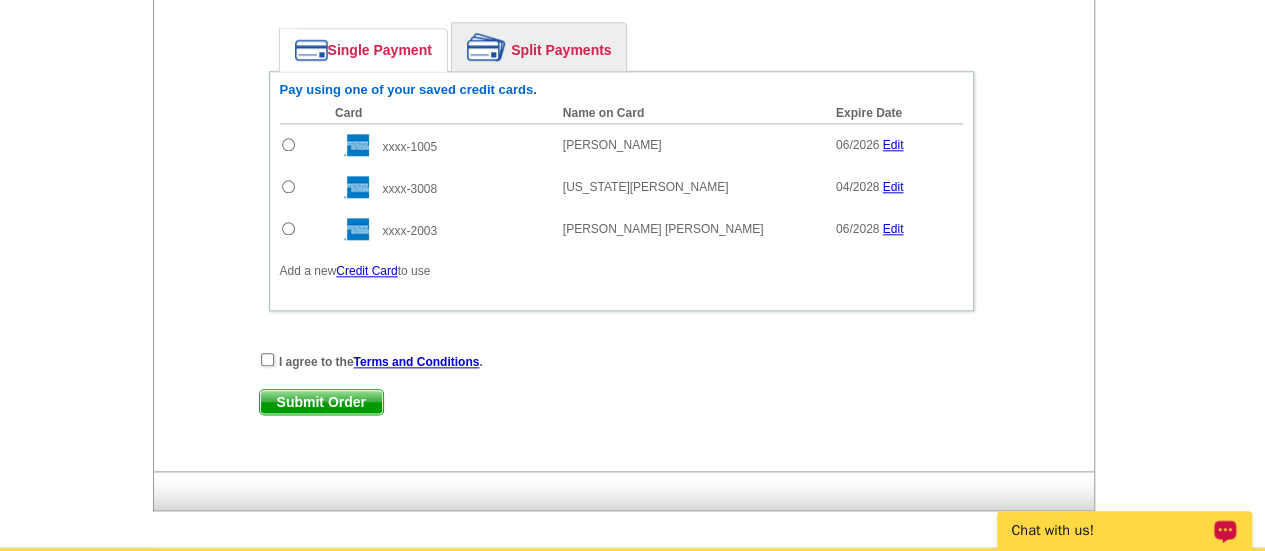 scroll, scrollTop: 1022, scrollLeft: 0, axis: vertical 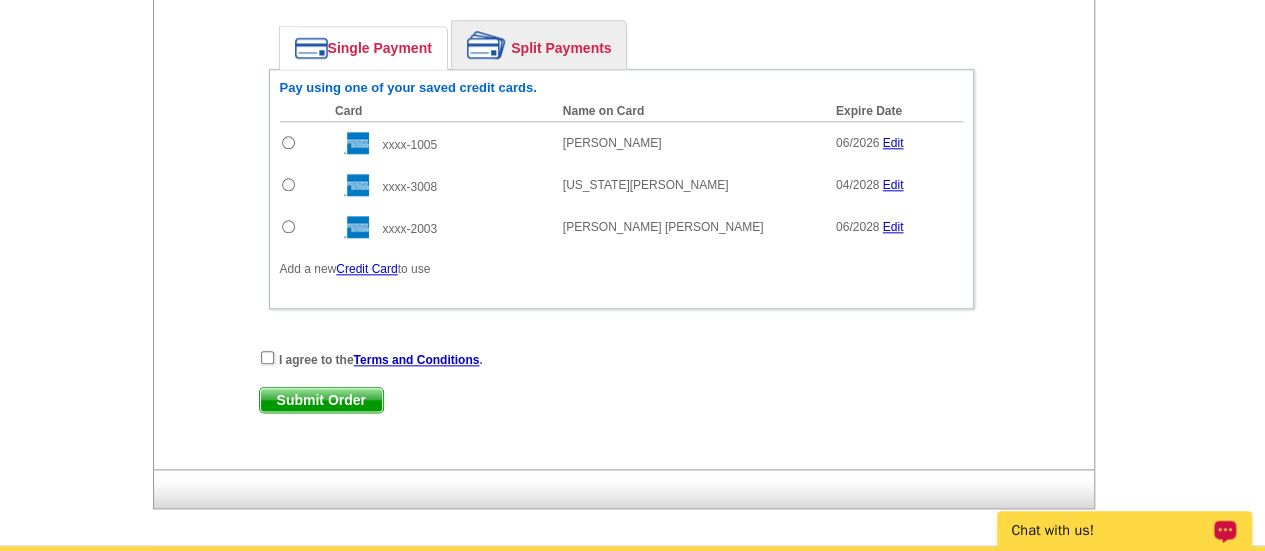 click at bounding box center (303, 227) 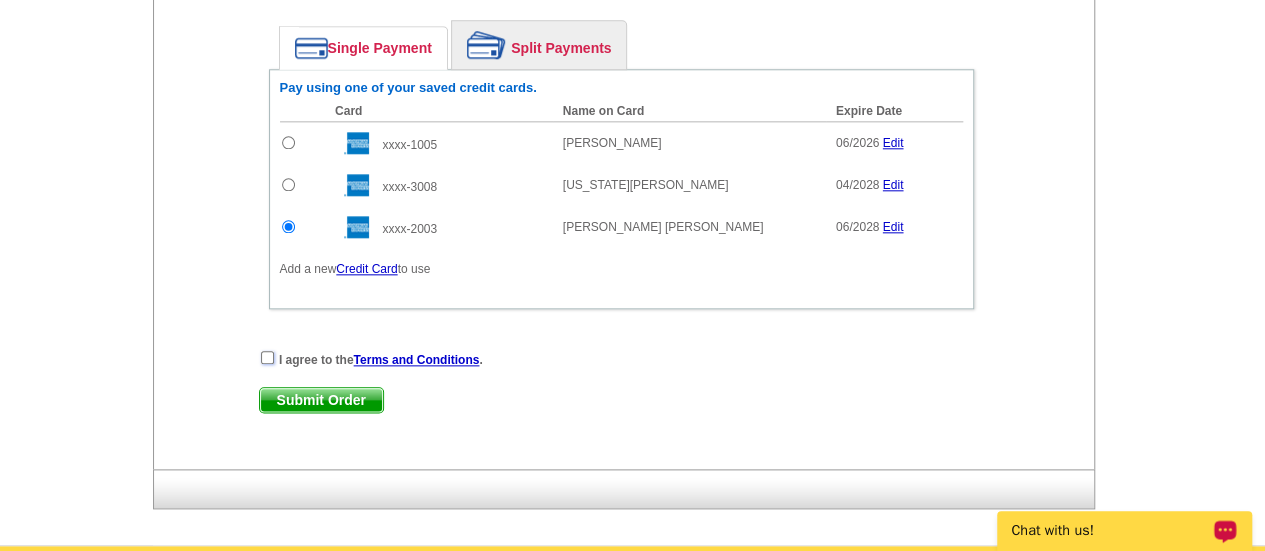 click at bounding box center [267, 357] 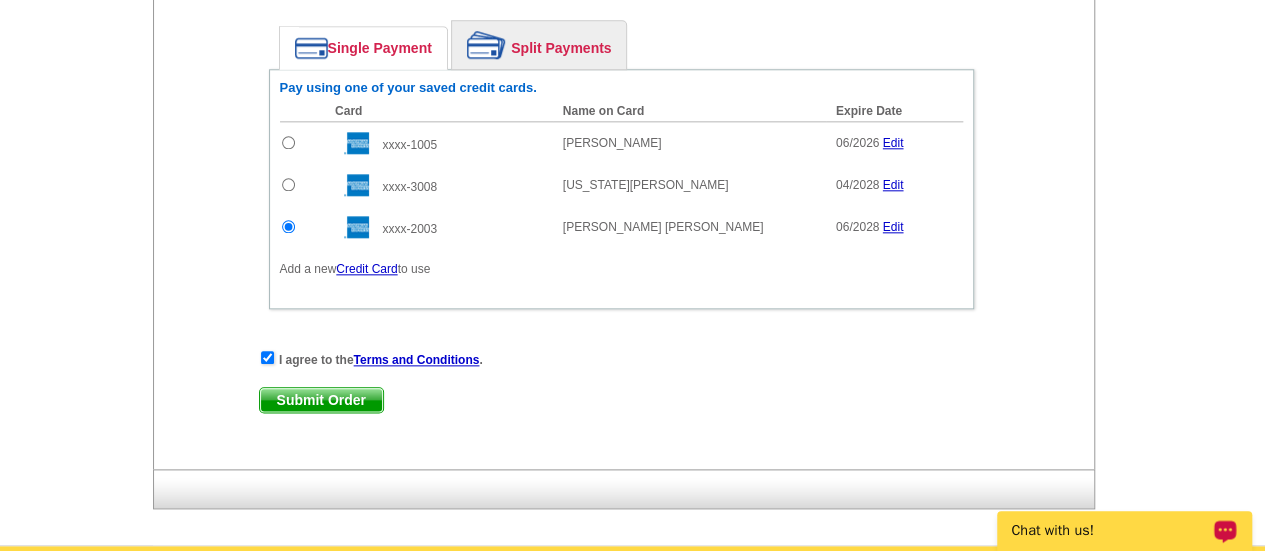 click on "Submit Order" at bounding box center [321, 400] 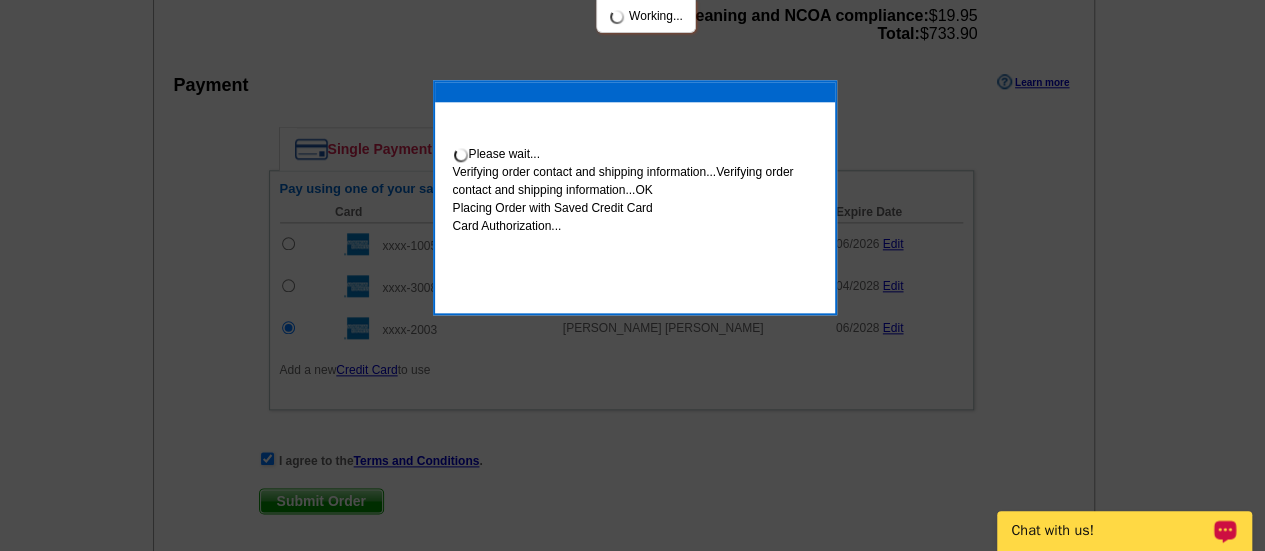 scroll, scrollTop: 1123, scrollLeft: 0, axis: vertical 